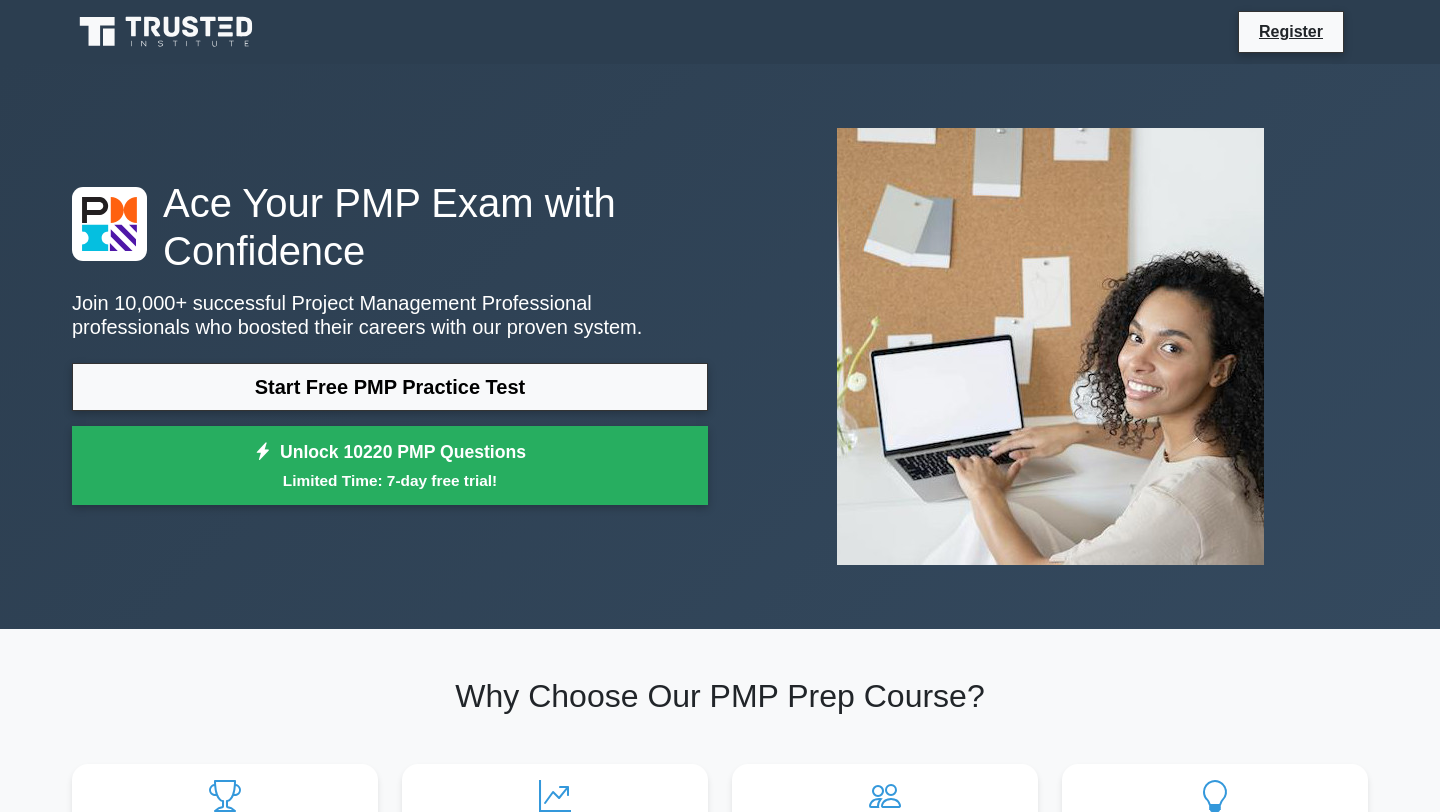 scroll, scrollTop: 0, scrollLeft: 0, axis: both 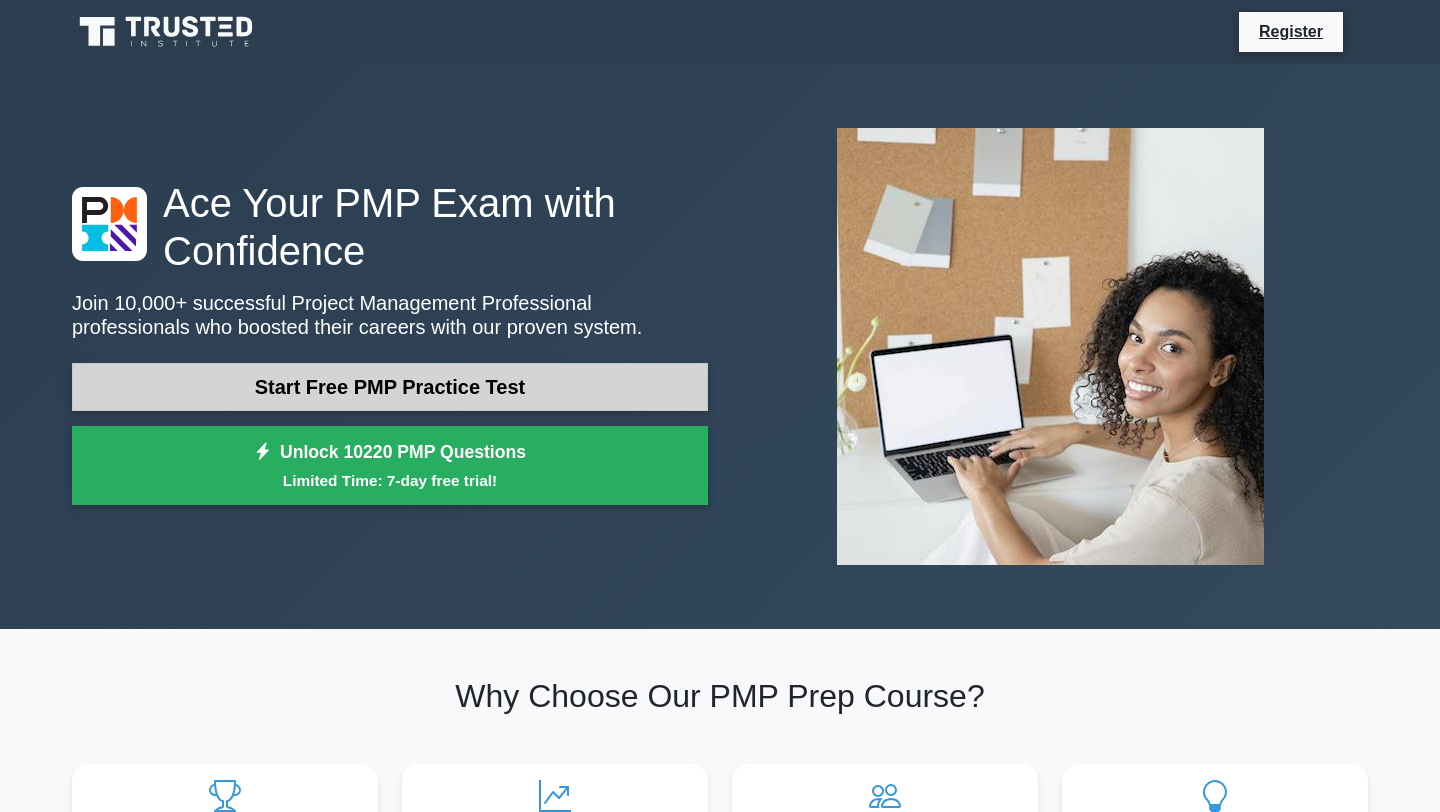 click on "Start Free PMP Practice Test" at bounding box center [390, 387] 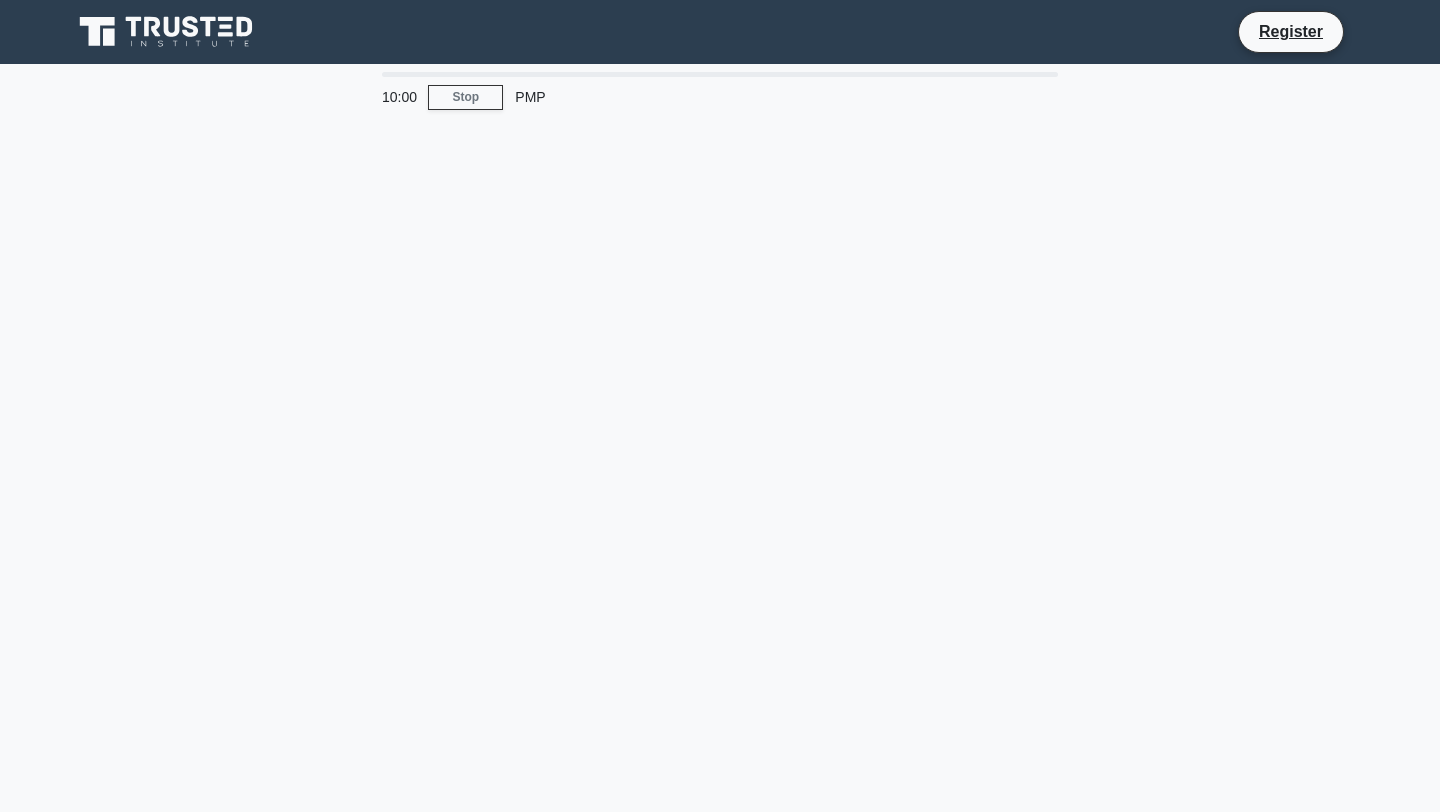 scroll, scrollTop: 0, scrollLeft: 0, axis: both 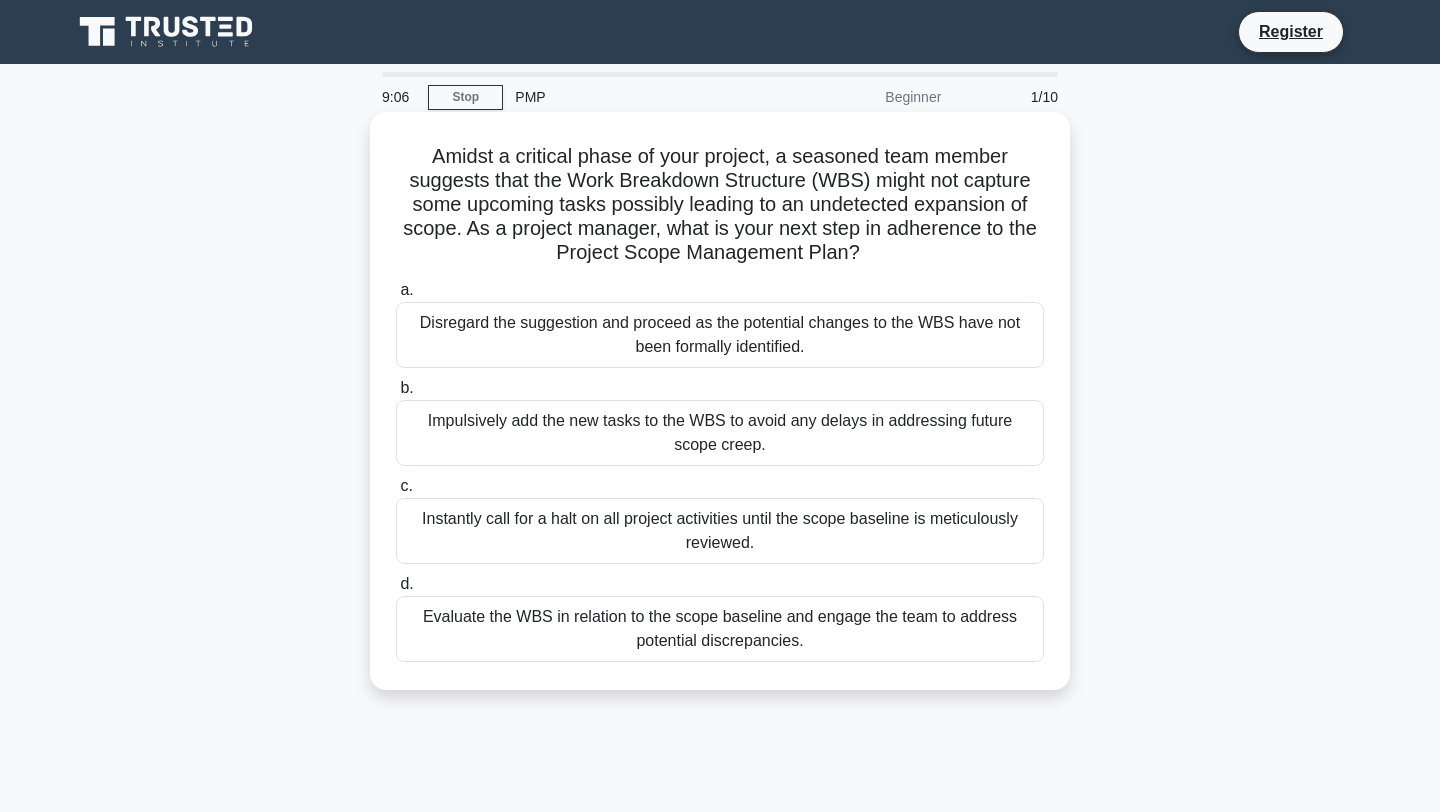 click on "Evaluate the WBS in relation to the scope baseline and engage the team to address potential discrepancies." at bounding box center (720, 629) 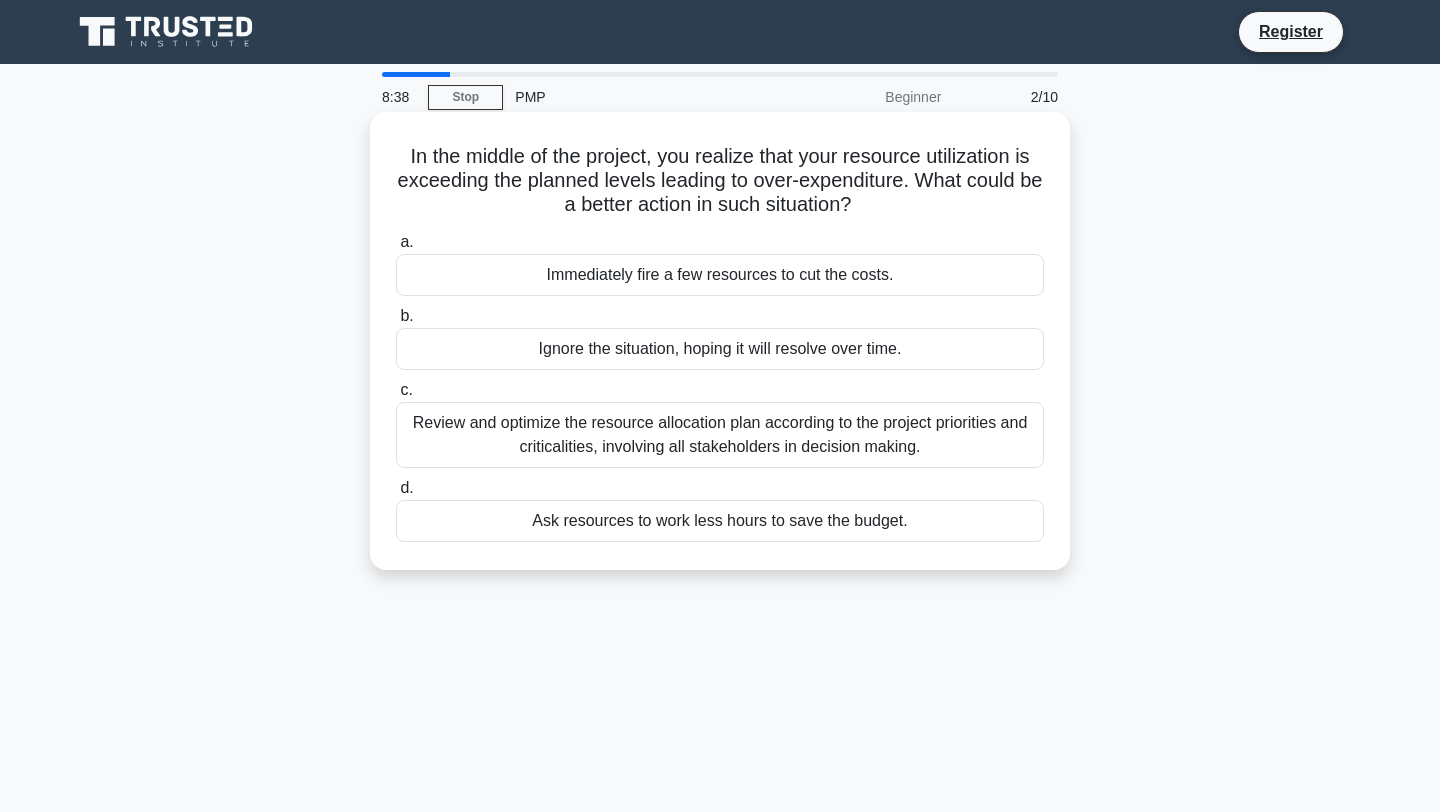 click on "Review and optimize the resource allocation plan according to the project priorities and criticalities, involving all stakeholders in decision making." at bounding box center [720, 435] 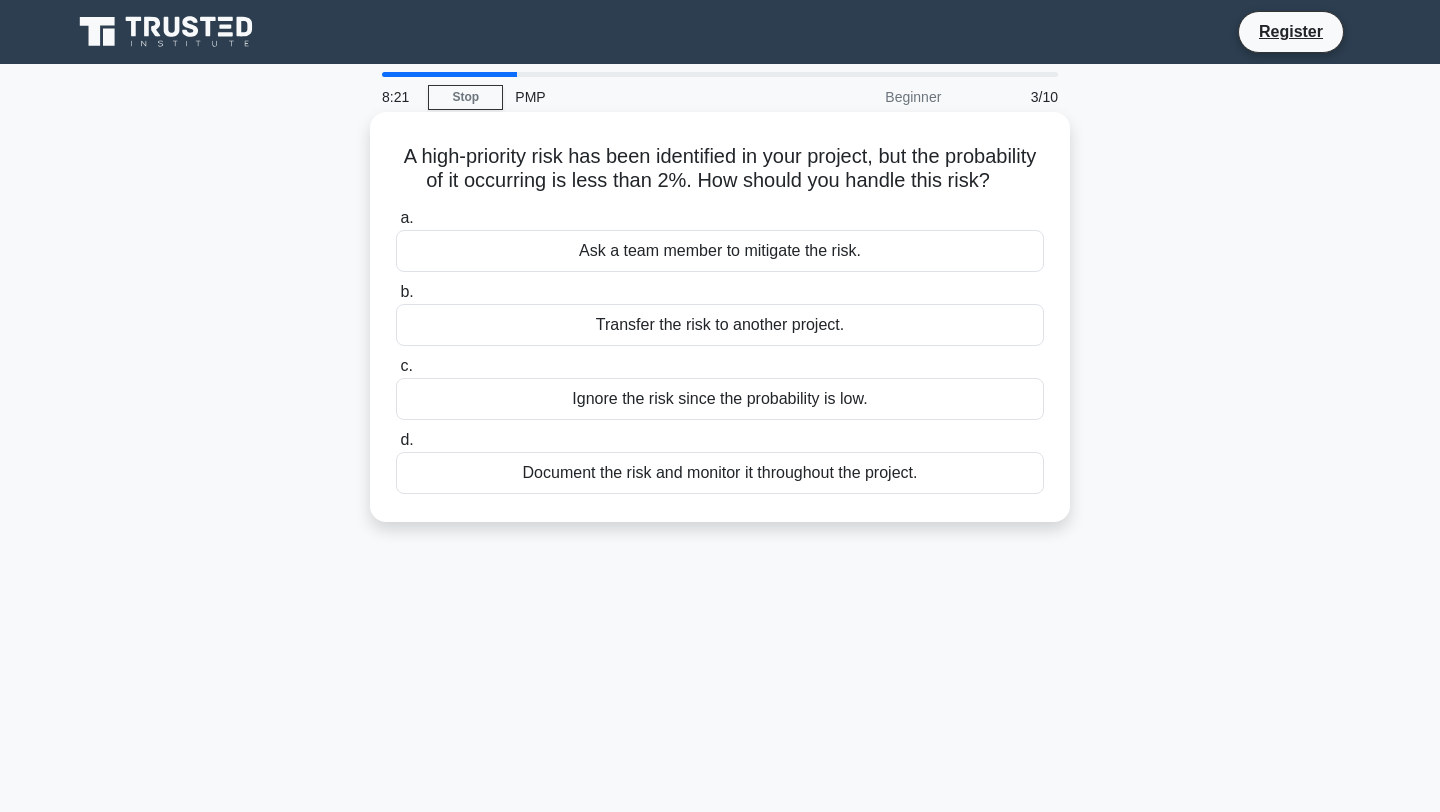 click on "Document the risk and monitor it throughout the project." at bounding box center [720, 473] 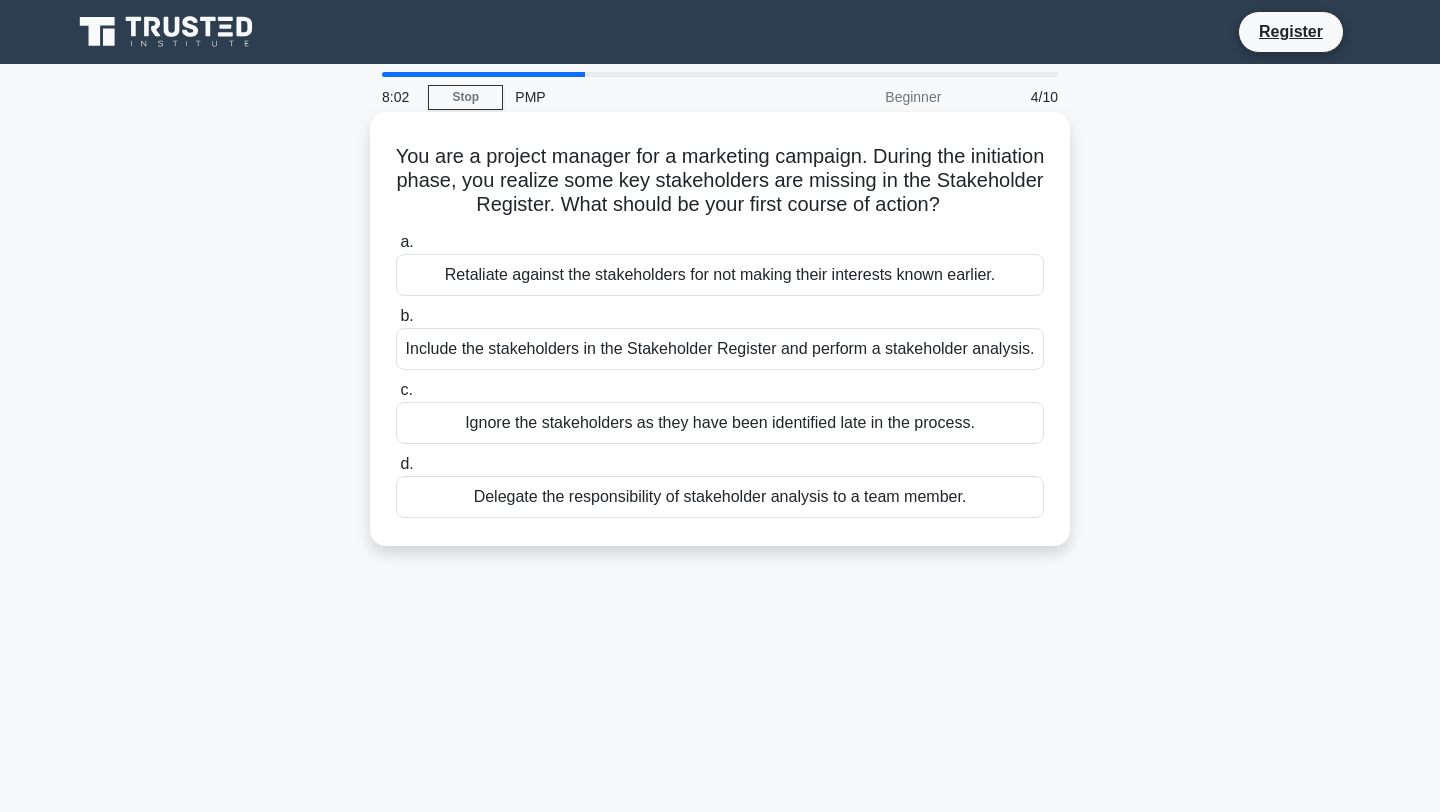 click on "Include the stakeholders in the Stakeholder Register and perform a stakeholder analysis." at bounding box center [720, 349] 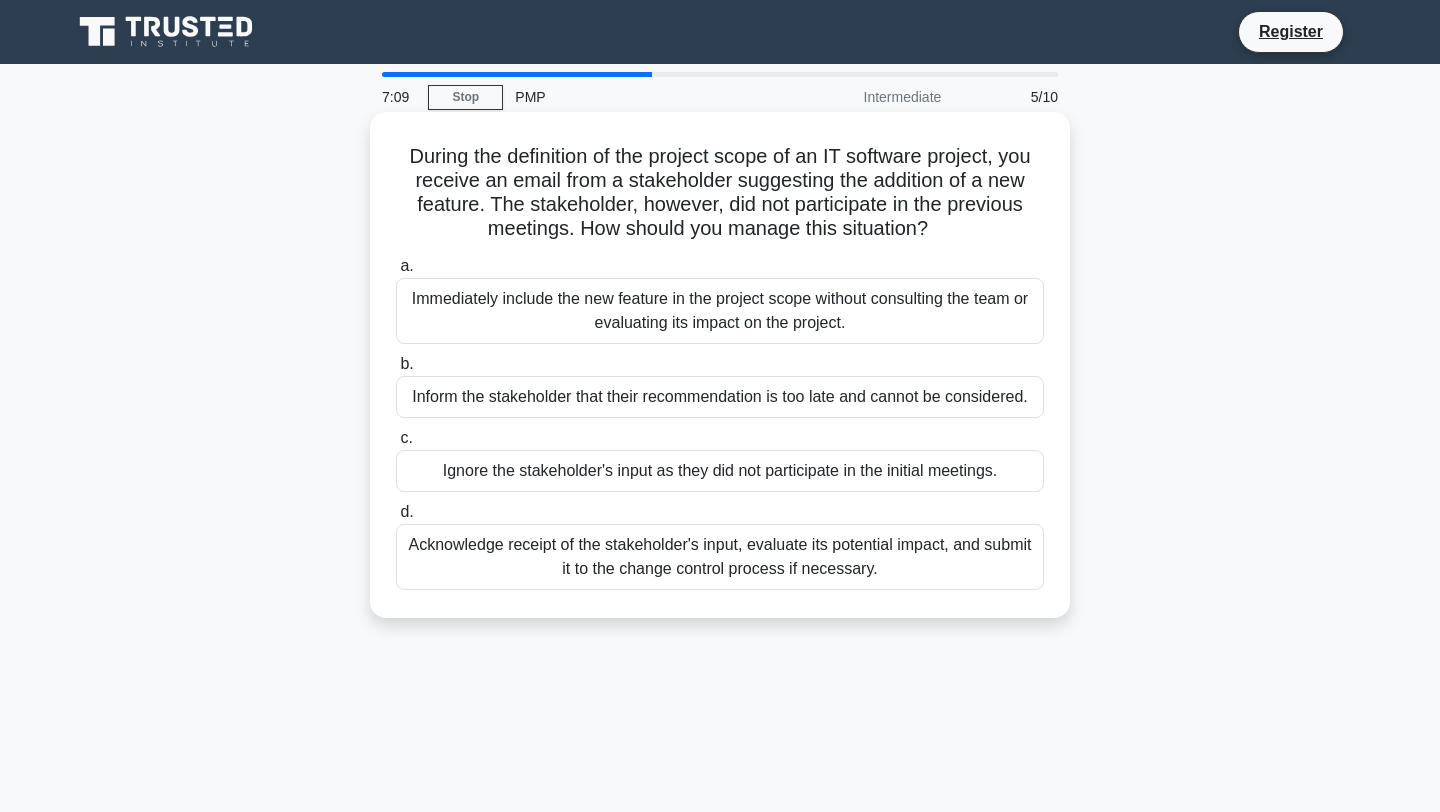 click on "Acknowledge receipt of the stakeholder's input, evaluate its potential impact, and submit it to the change control process if necessary." at bounding box center (720, 557) 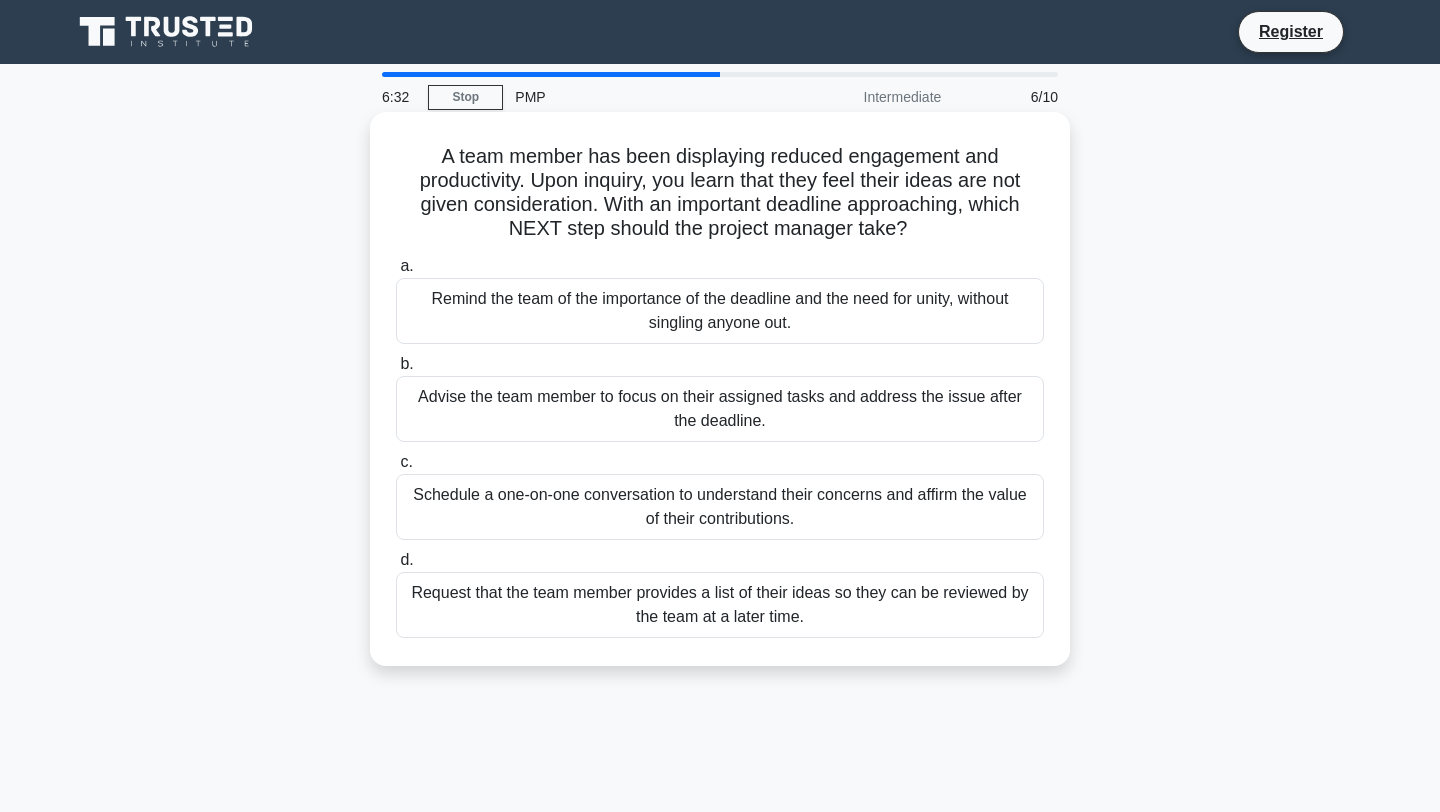 click on "Schedule a one-on-one conversation to understand their concerns and affirm the value of their contributions." at bounding box center (720, 507) 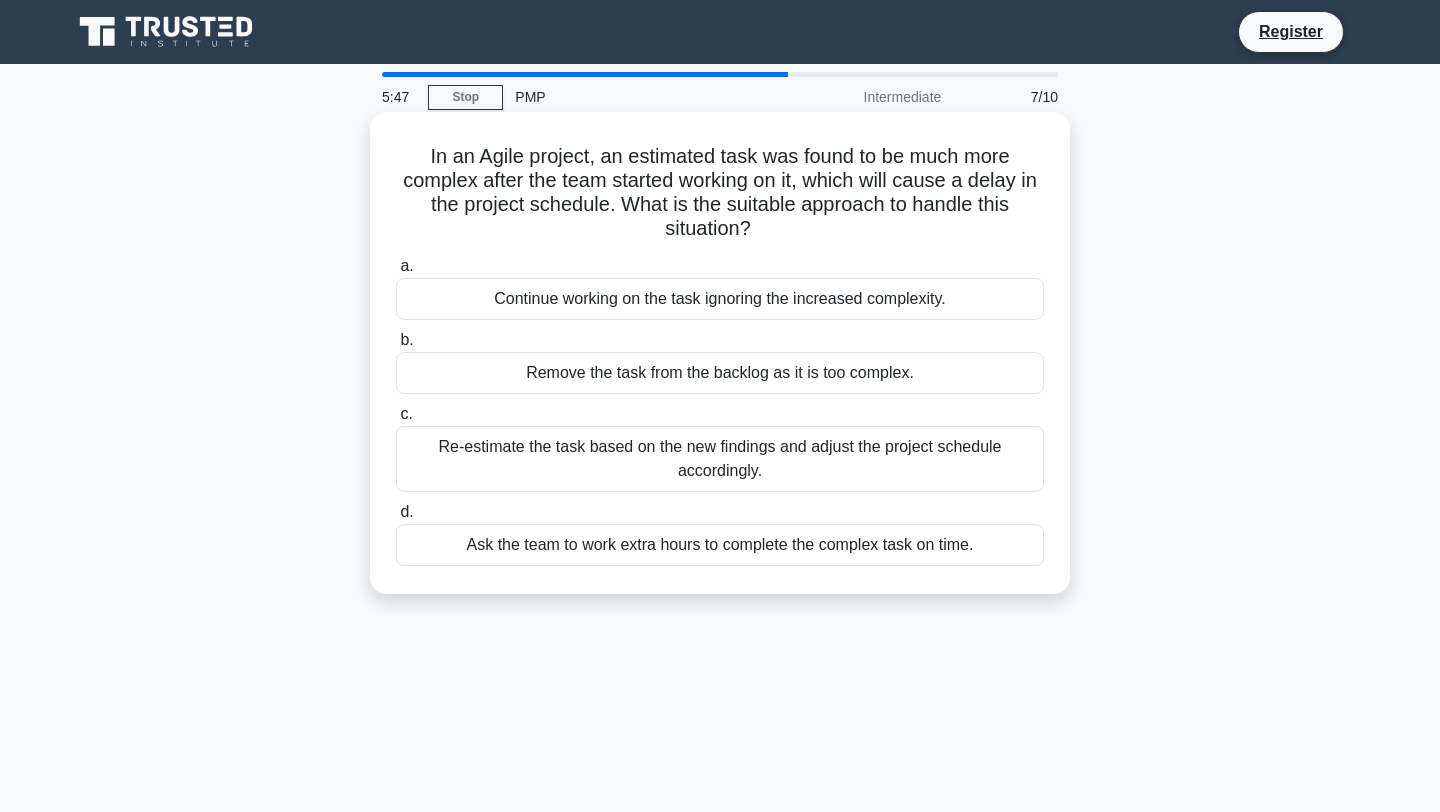 click on "Re-estimate the task based on the new findings and adjust the project schedule accordingly." at bounding box center [720, 459] 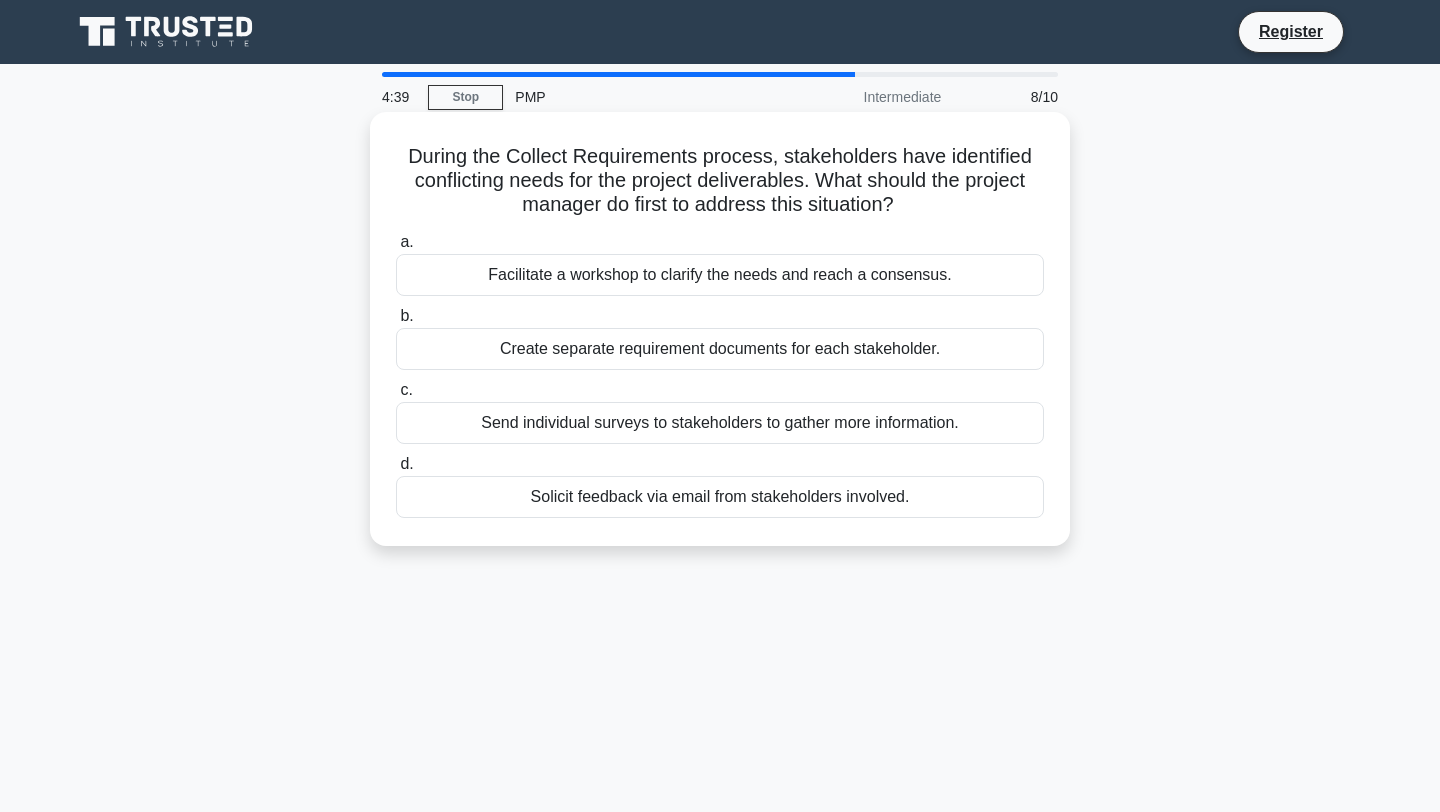 click on "Facilitate a workshop to clarify the needs and reach a consensus." at bounding box center (720, 275) 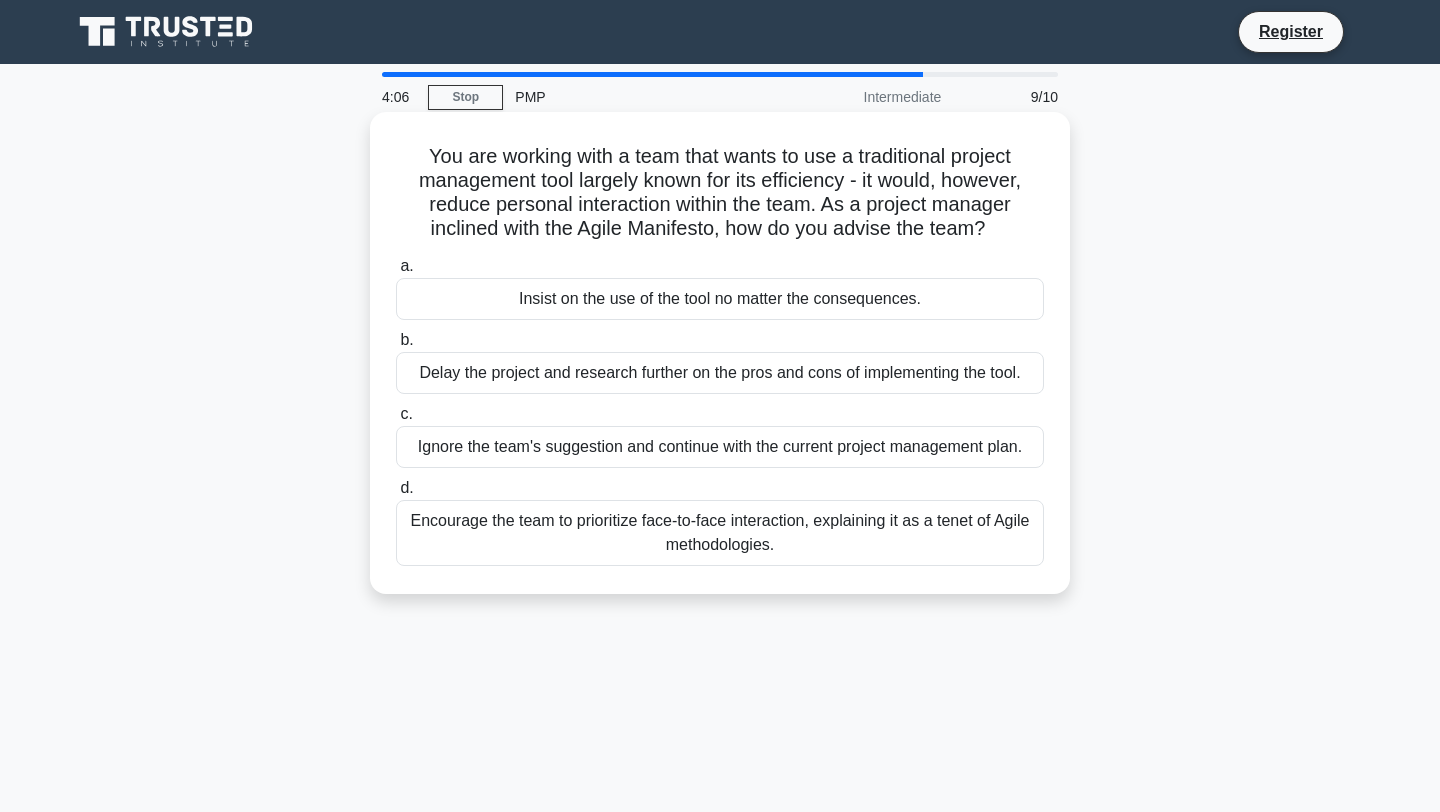 click on "Encourage the team to prioritize face-to-face interaction, explaining it as a tenet of Agile methodologies." at bounding box center (720, 533) 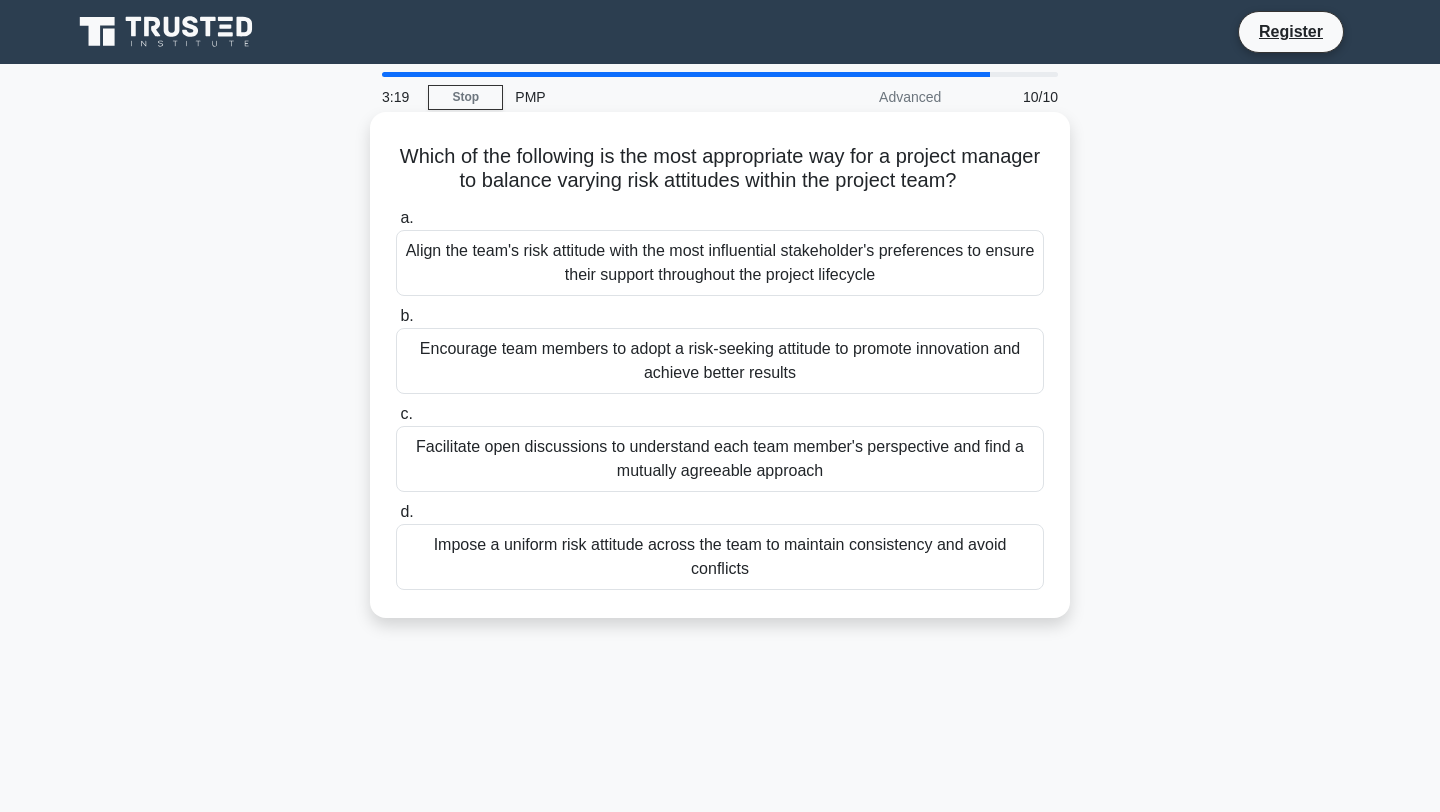 click on "Facilitate open discussions to understand each team member's perspective and find a mutually agreeable approach" at bounding box center [720, 459] 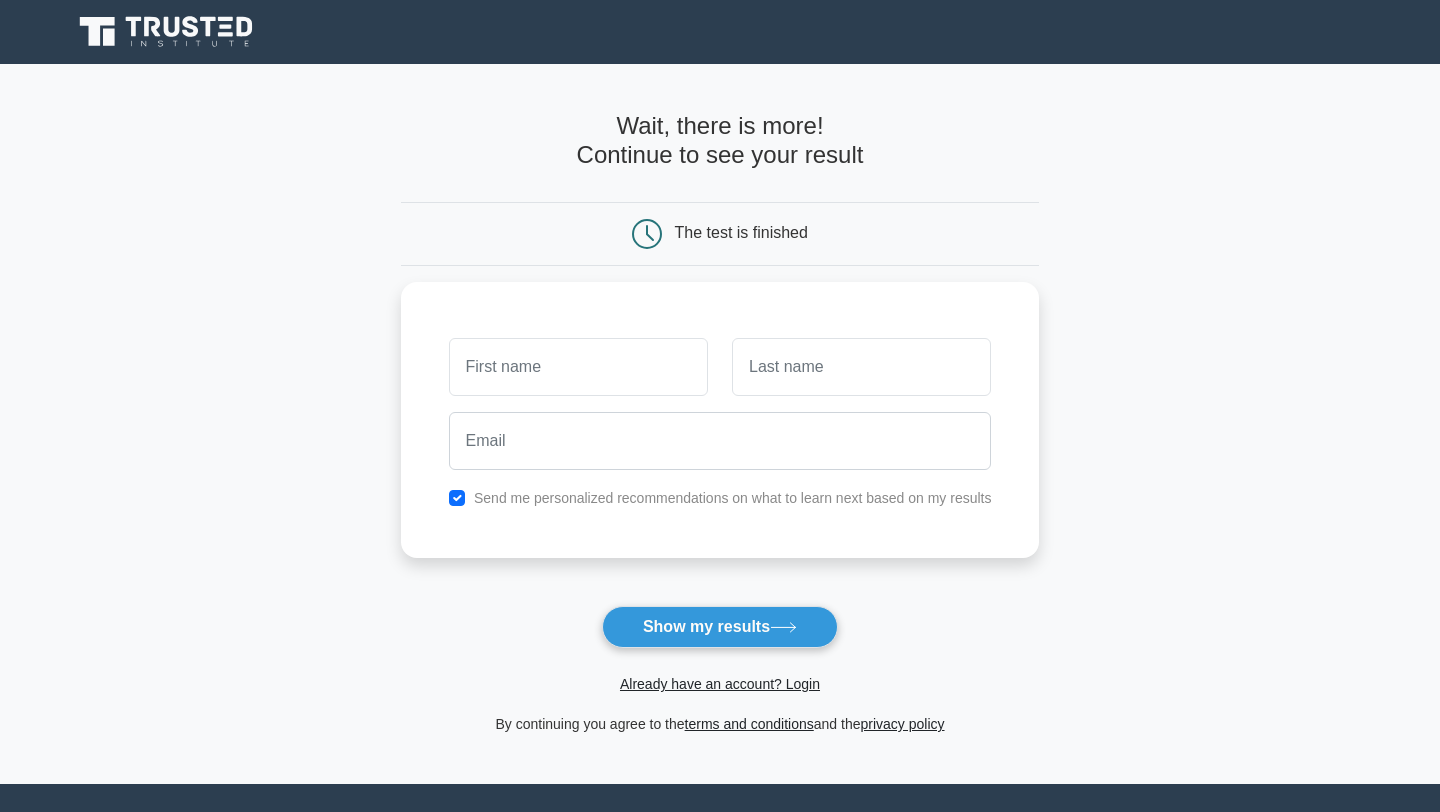 scroll, scrollTop: 0, scrollLeft: 0, axis: both 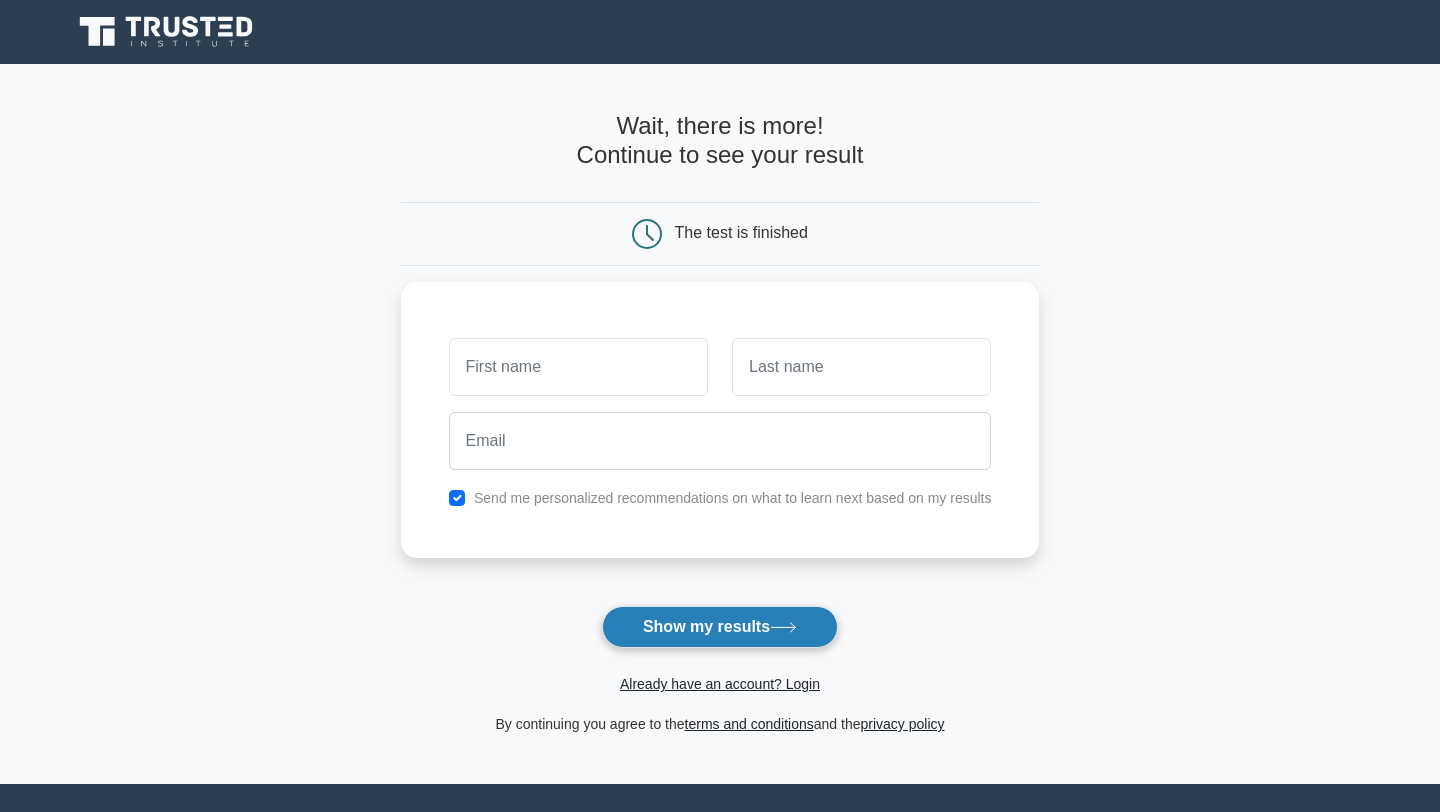 click on "Show my results" at bounding box center [720, 627] 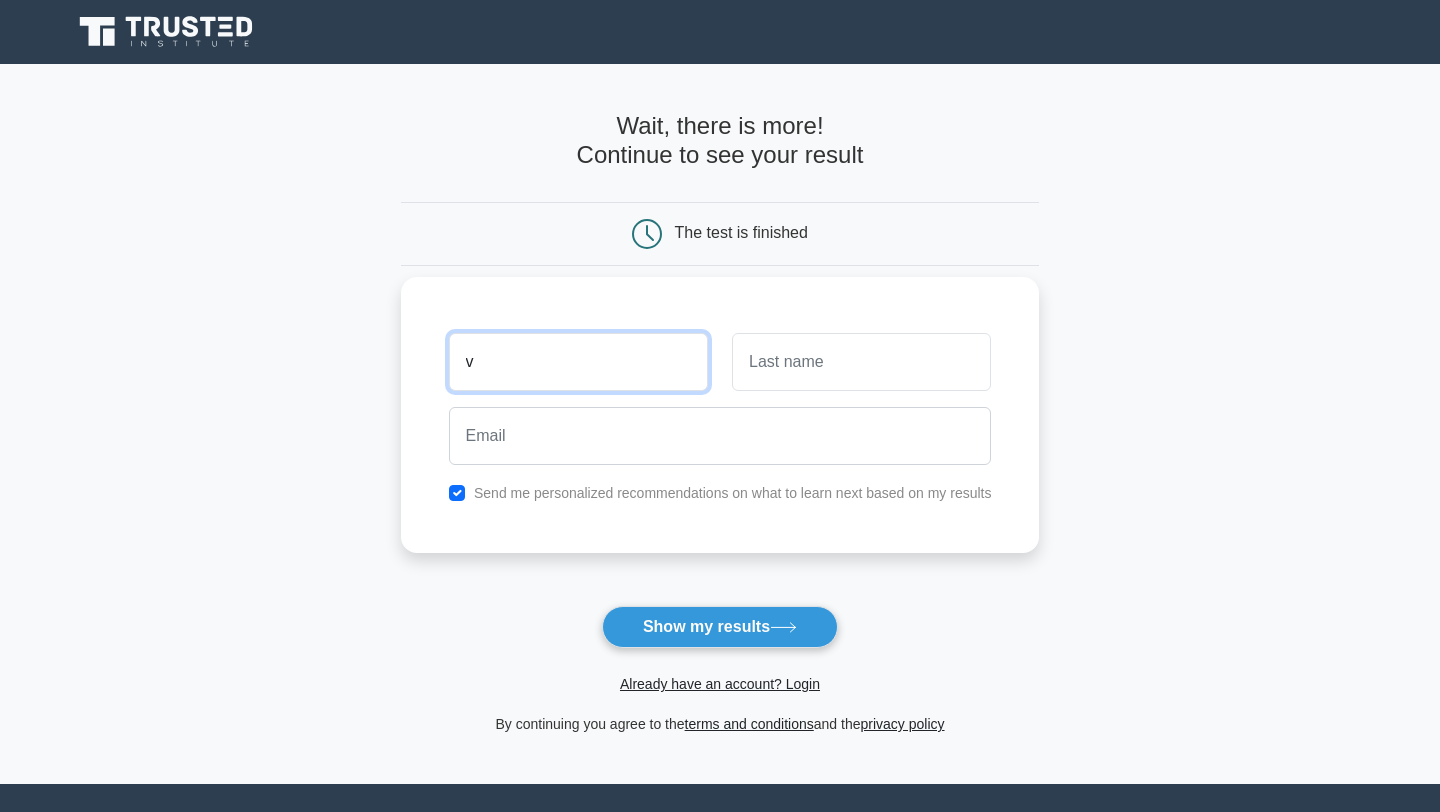 type on "[USERNAME]" 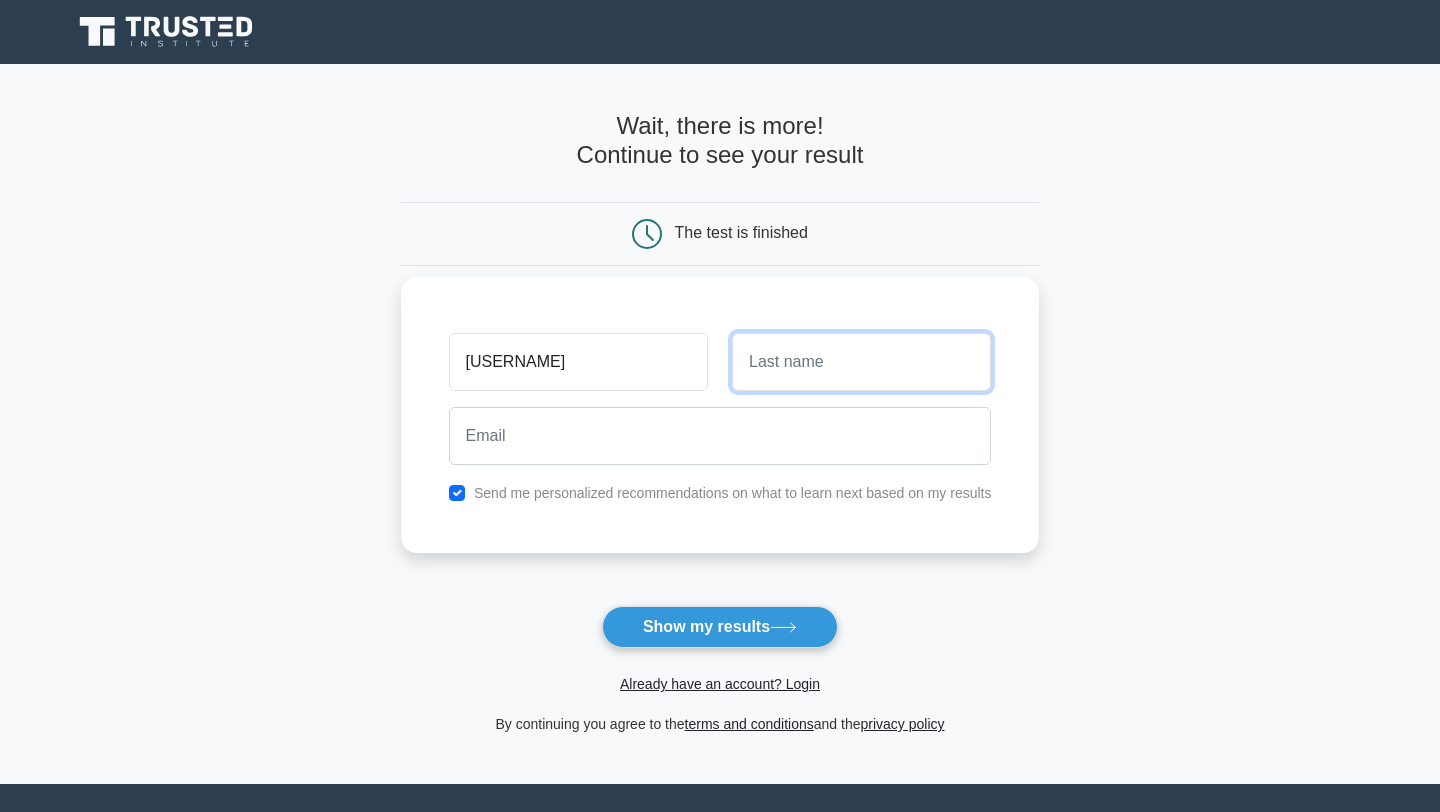 click at bounding box center [861, 362] 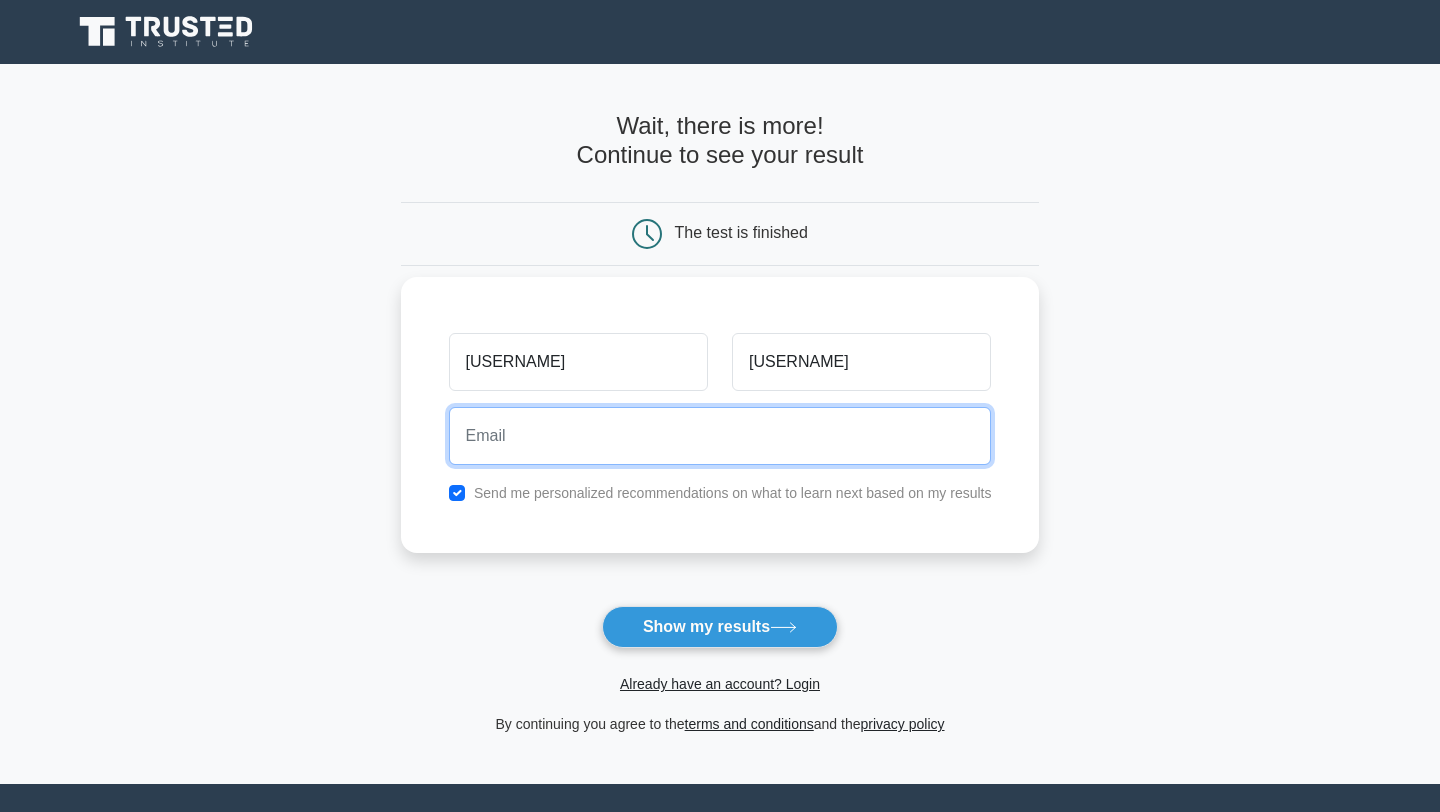 click at bounding box center (720, 436) 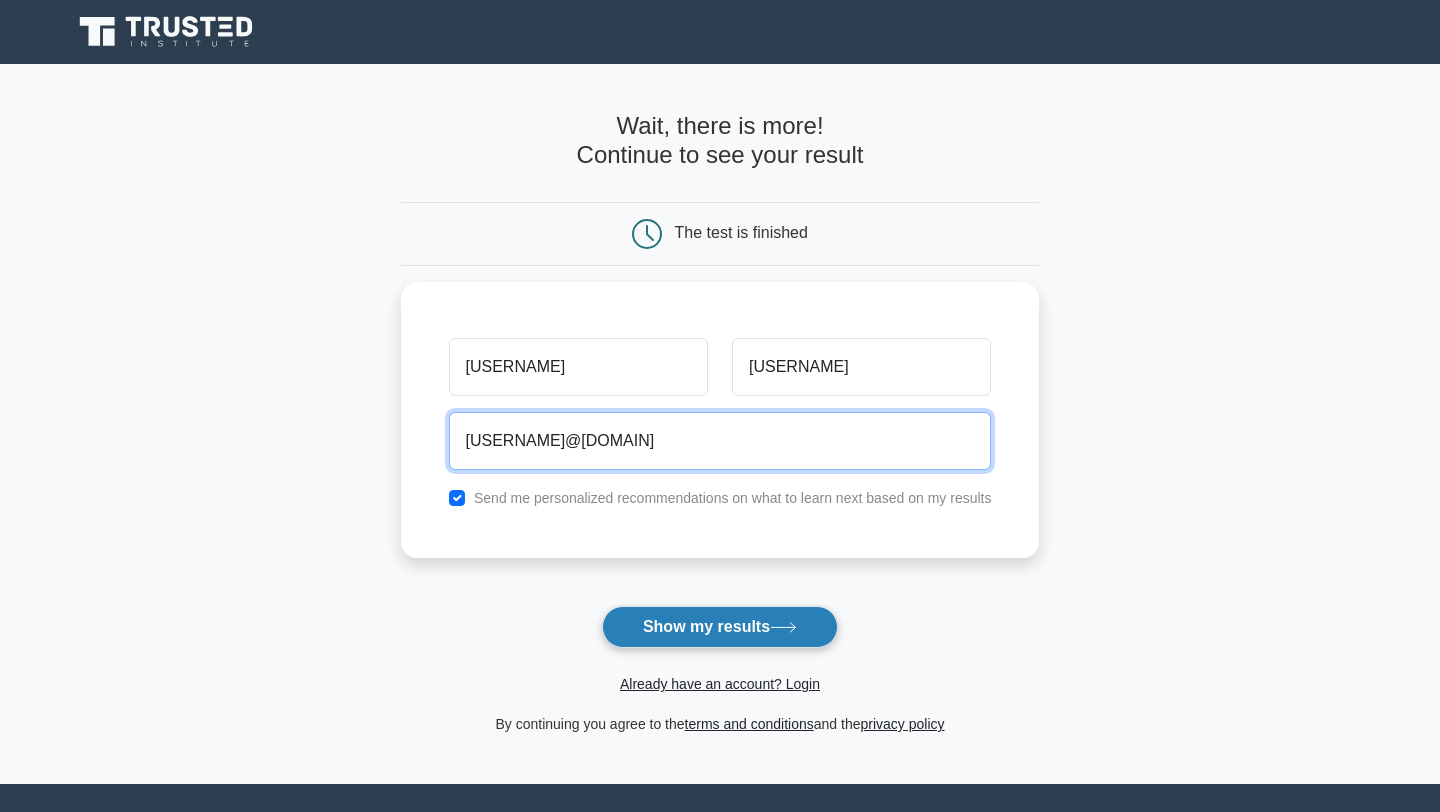 type on "saanilmail.vrn@gmail.com" 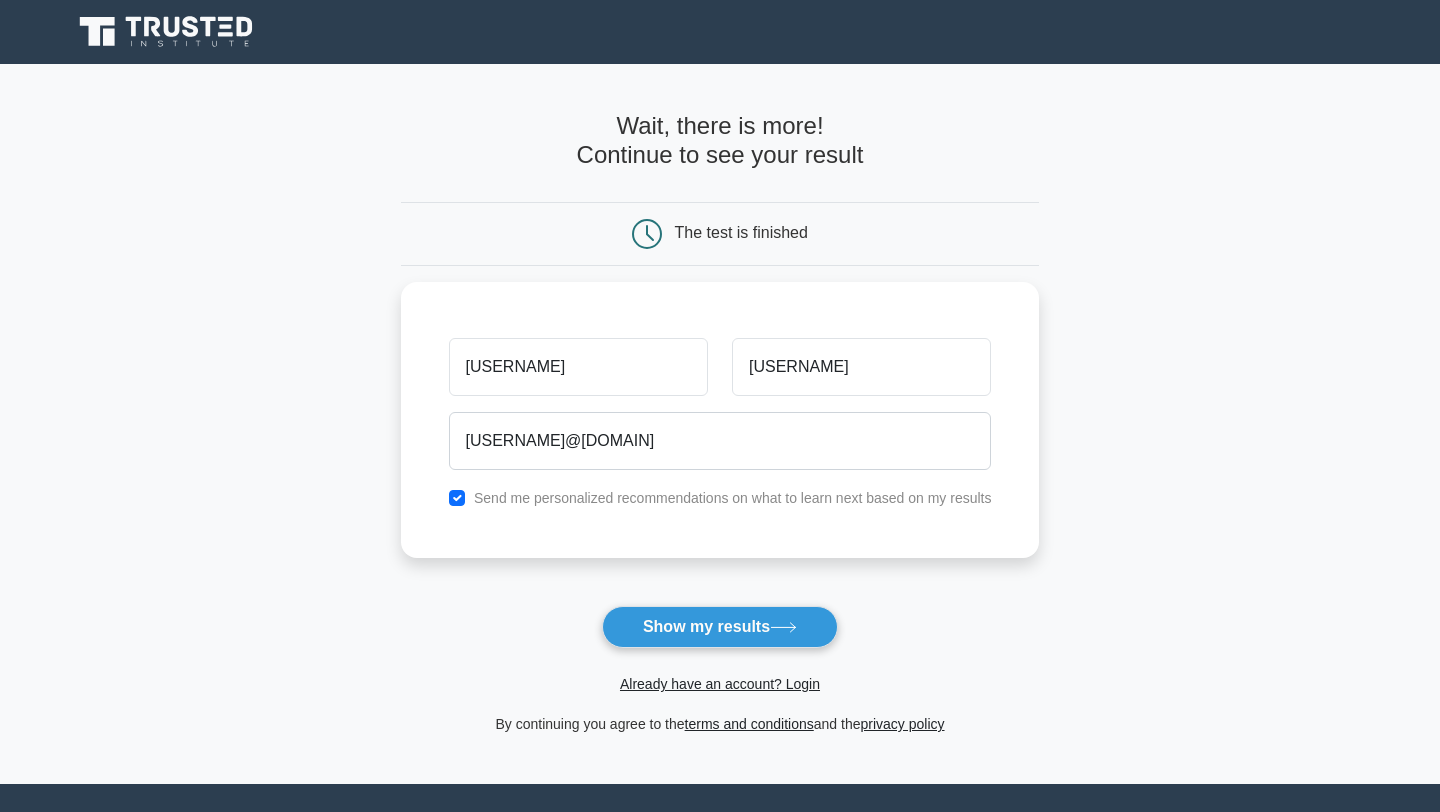 click on "Show my results" at bounding box center (720, 627) 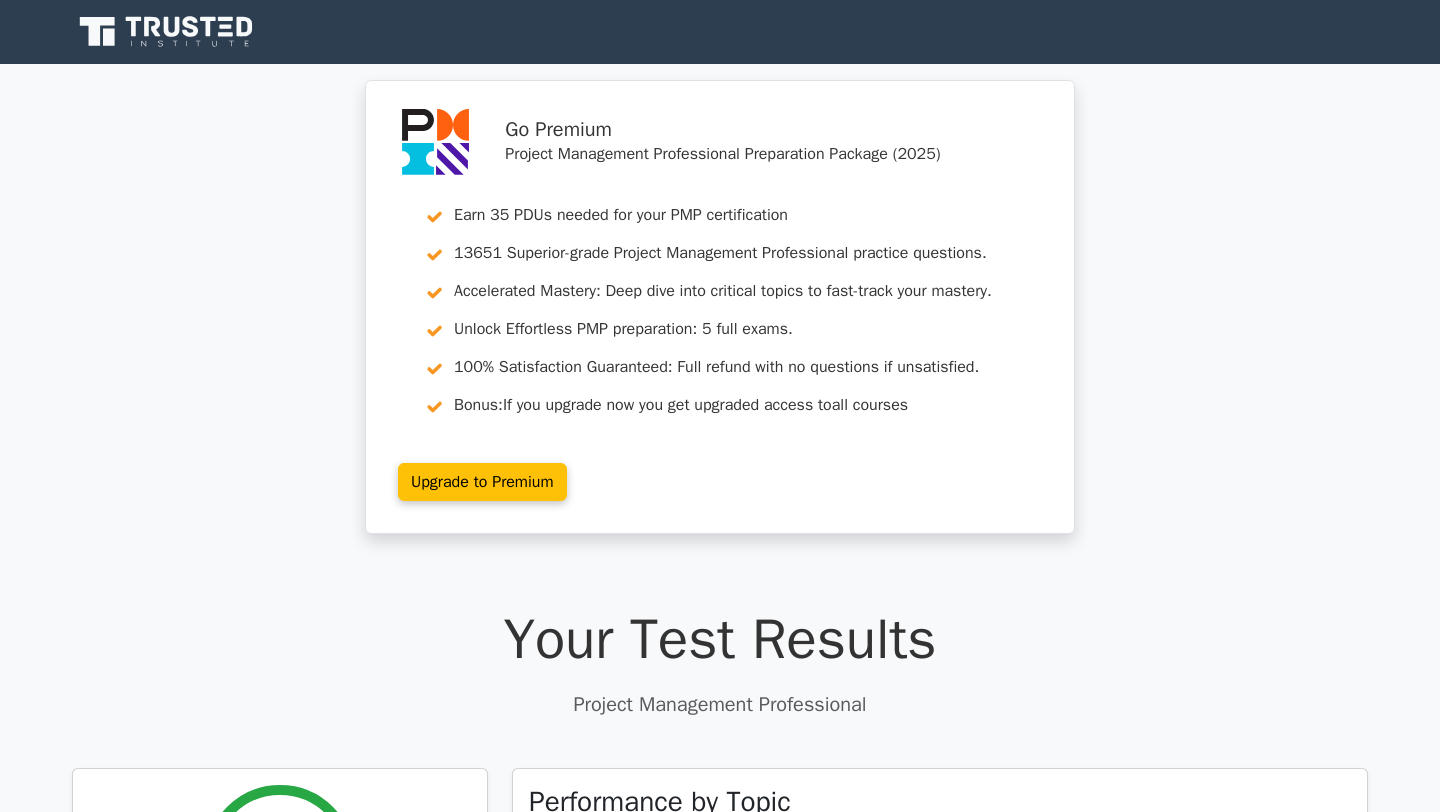 scroll, scrollTop: 0, scrollLeft: 0, axis: both 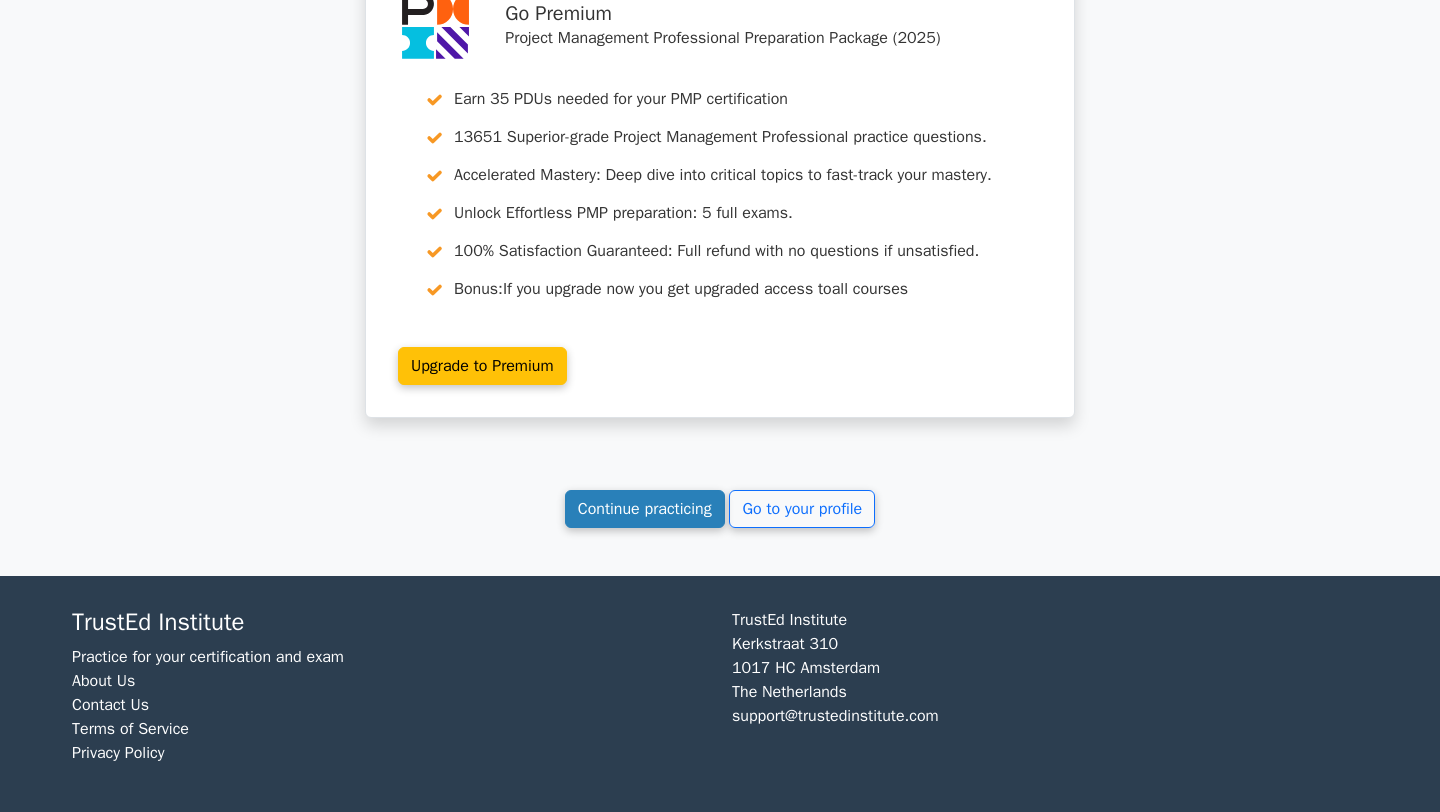 click on "Continue practicing" at bounding box center [645, 509] 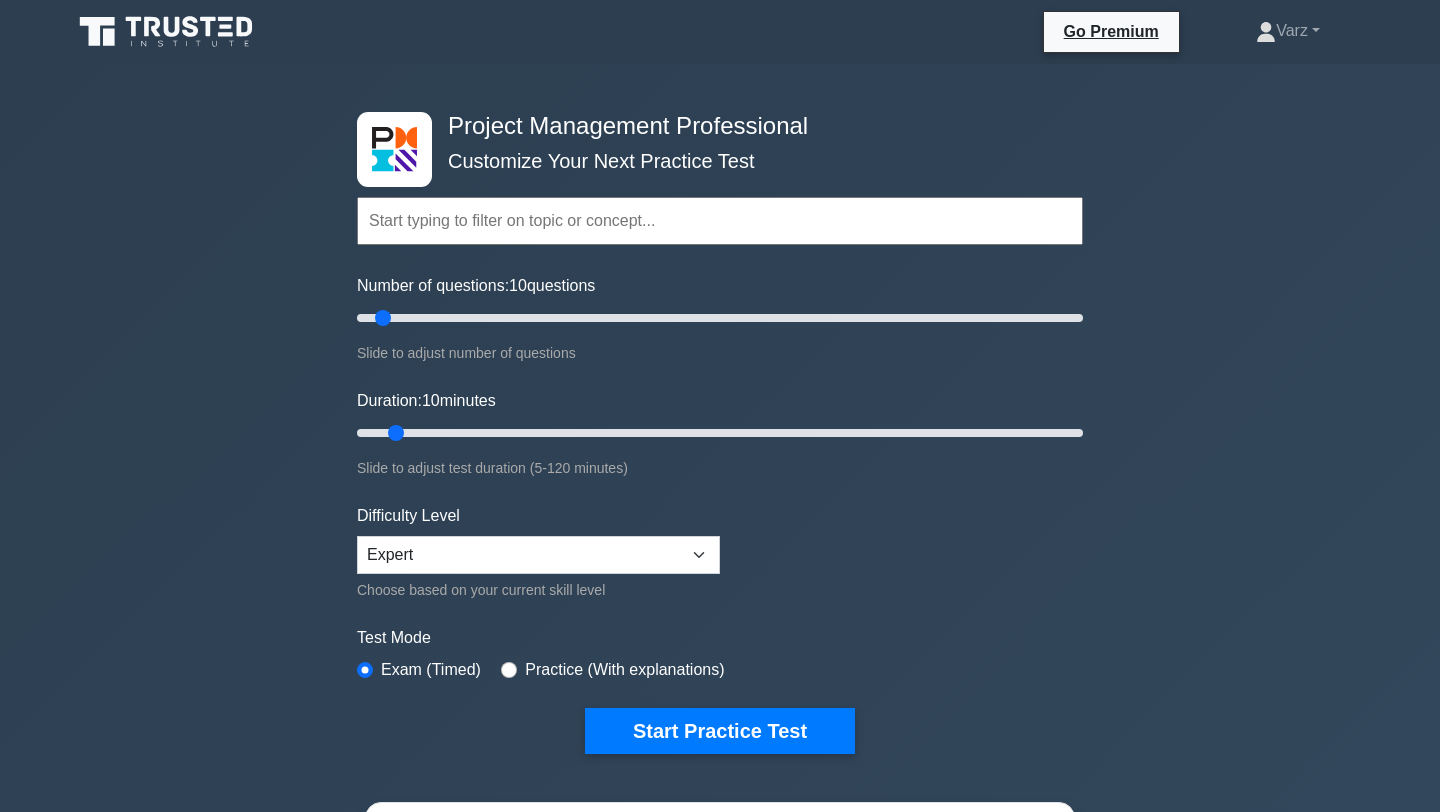 scroll, scrollTop: 0, scrollLeft: 0, axis: both 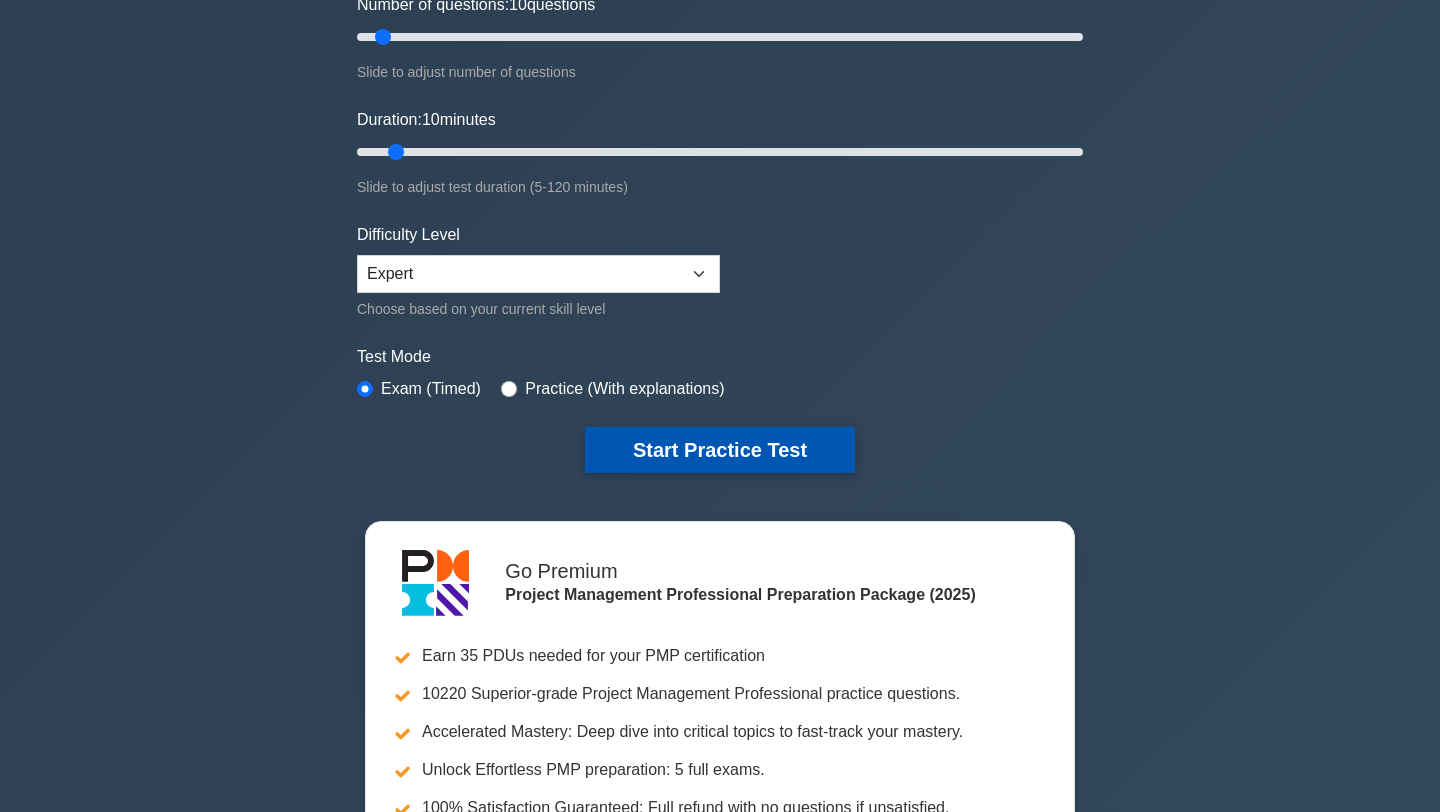 click on "Start Practice Test" at bounding box center [720, 450] 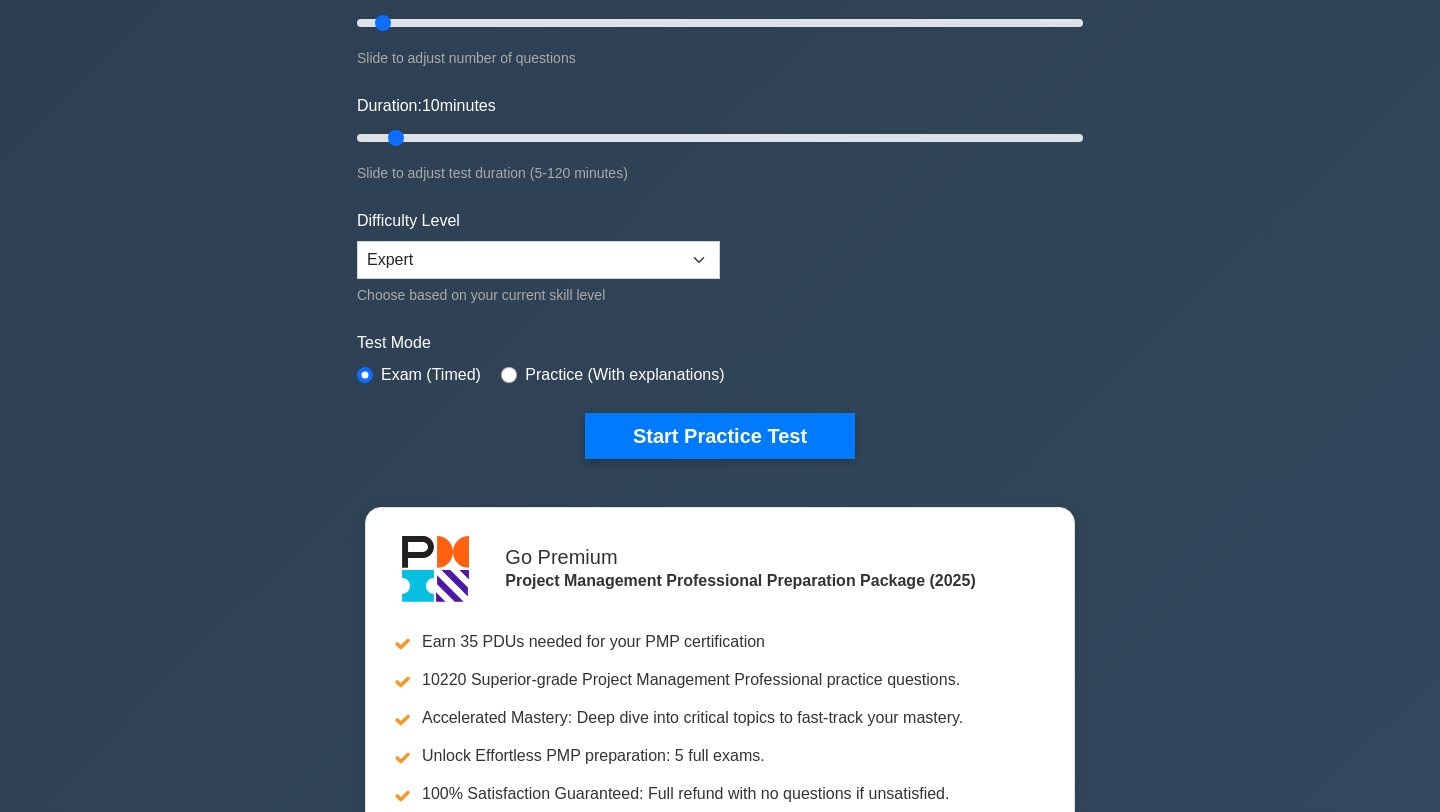 scroll, scrollTop: 0, scrollLeft: 0, axis: both 